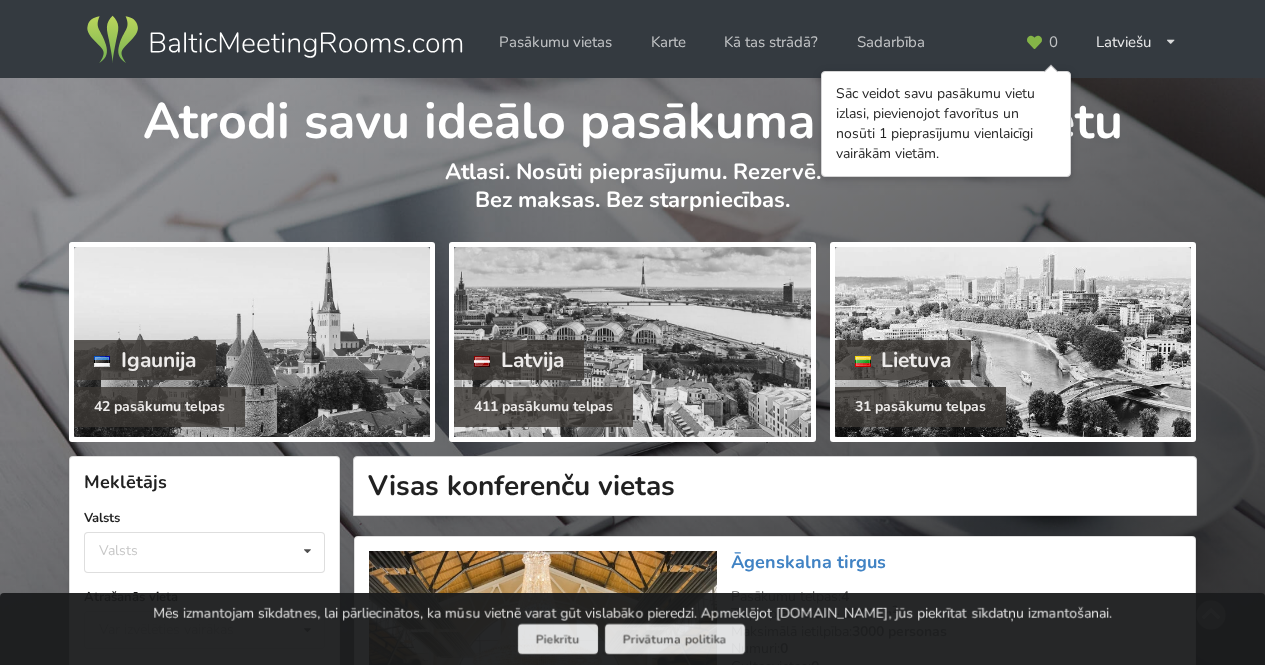 scroll, scrollTop: 2, scrollLeft: 0, axis: vertical 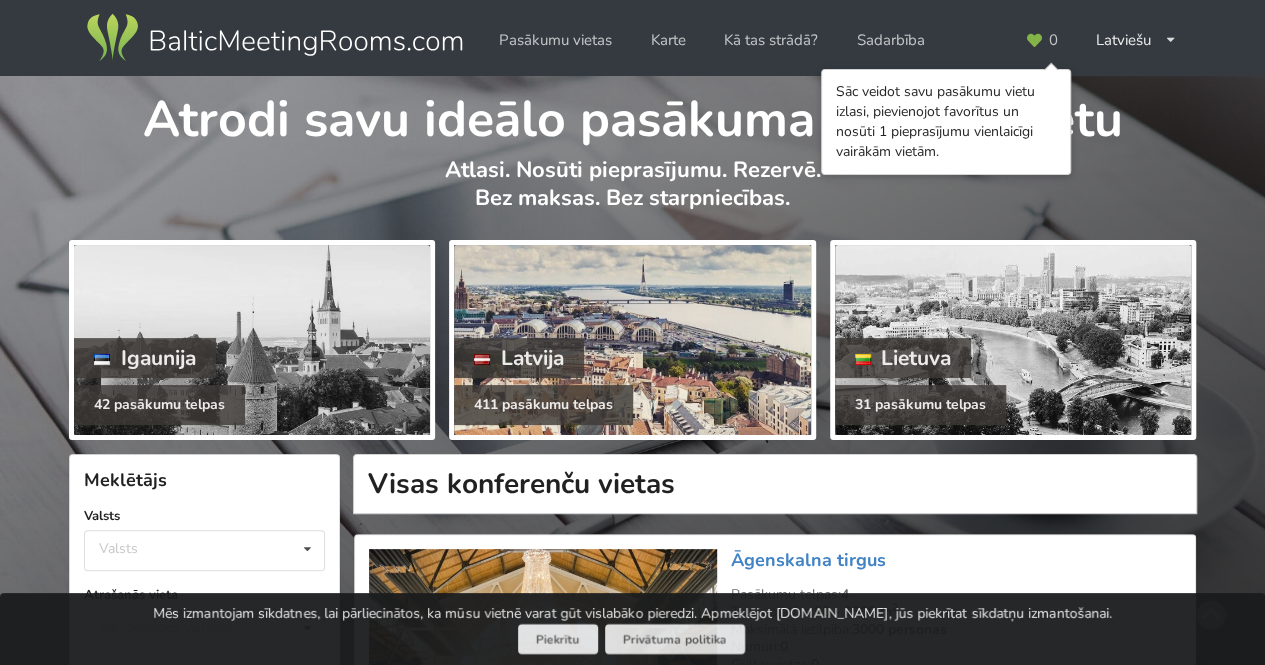 click on "411 pasākumu telpas" at bounding box center [543, 405] 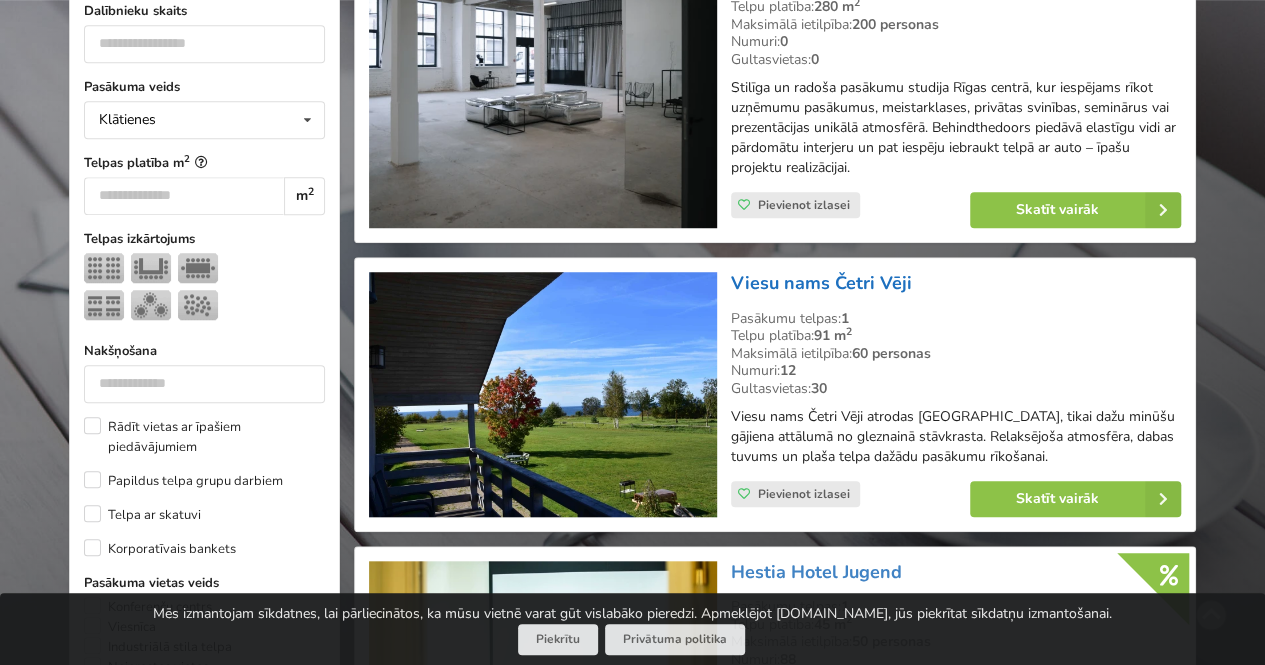 scroll, scrollTop: 665, scrollLeft: 0, axis: vertical 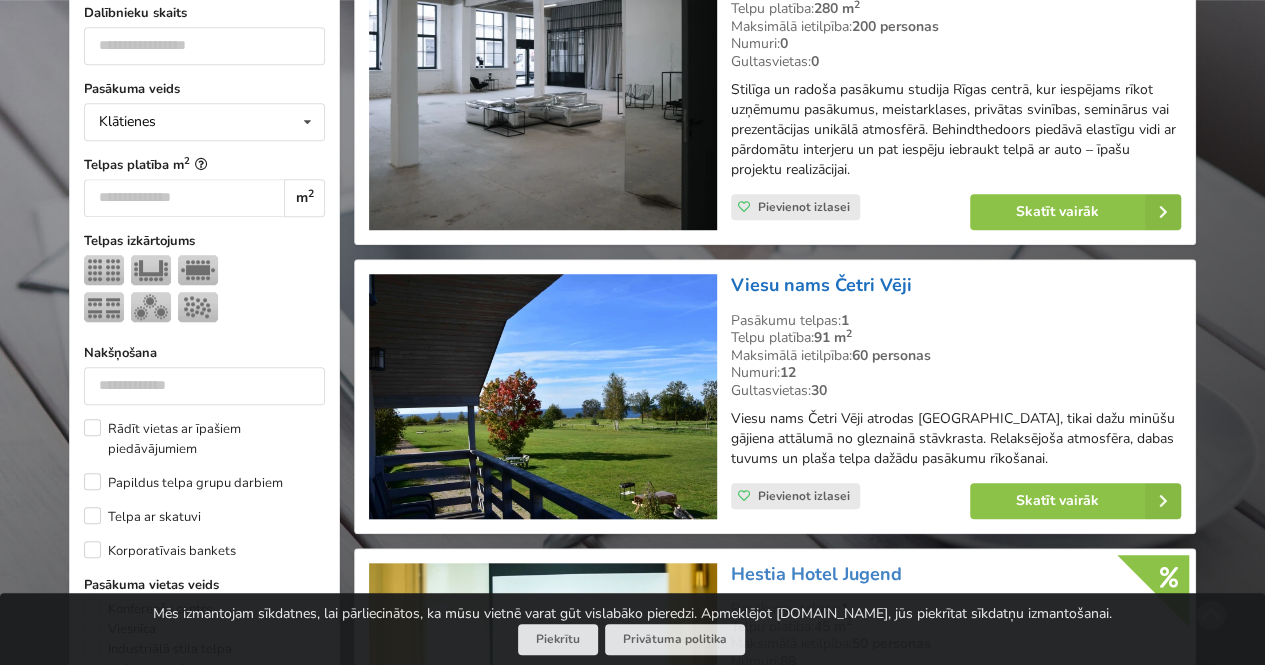 click on "Viesu nams Četri Vēji" at bounding box center [821, 285] 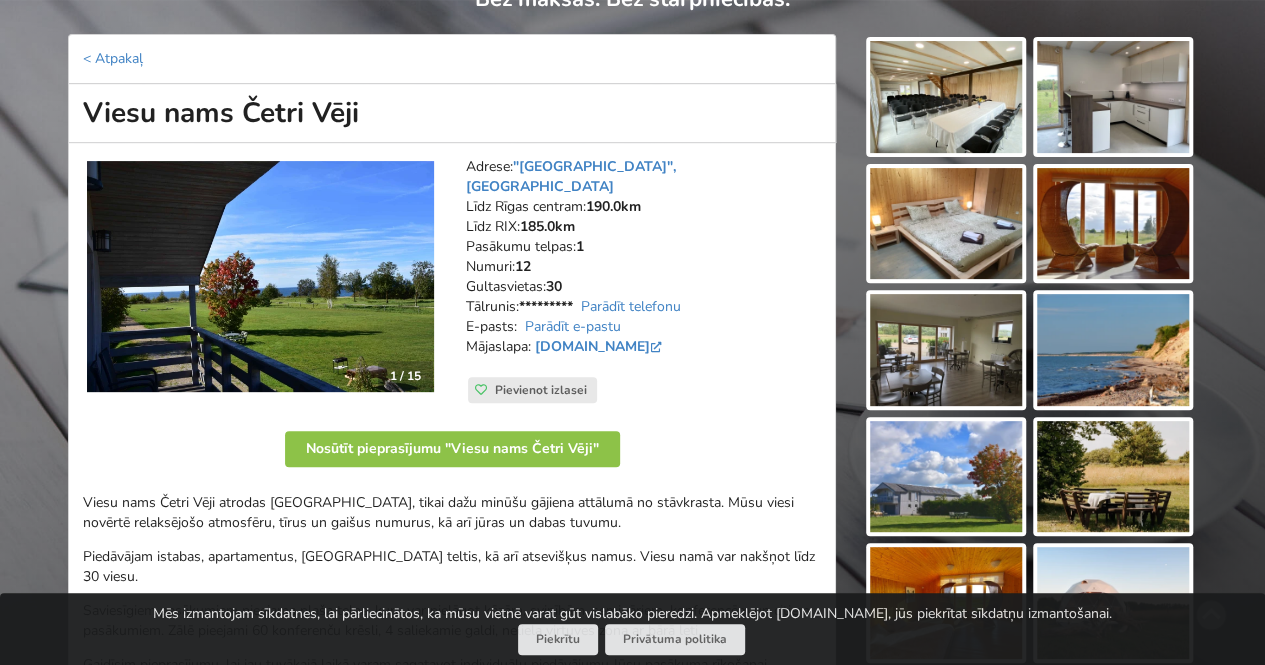 scroll, scrollTop: 199, scrollLeft: 0, axis: vertical 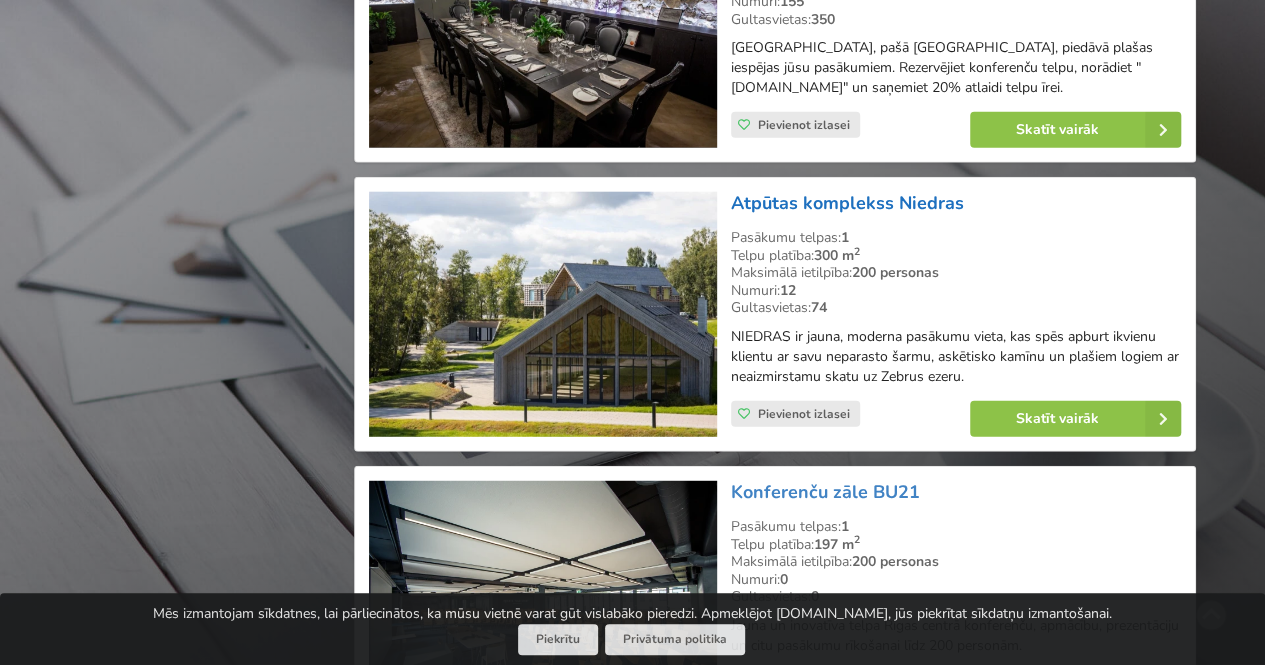 click on "Atpūtas komplekss Niedras" at bounding box center [847, 203] 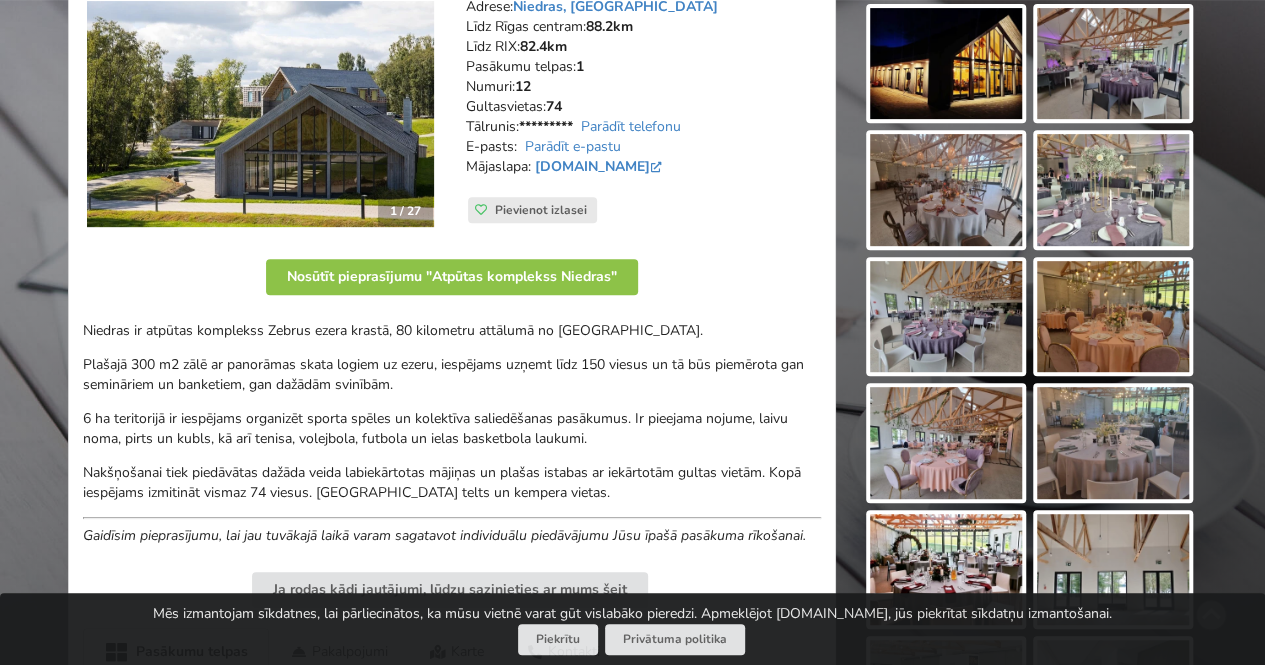 scroll, scrollTop: 274, scrollLeft: 0, axis: vertical 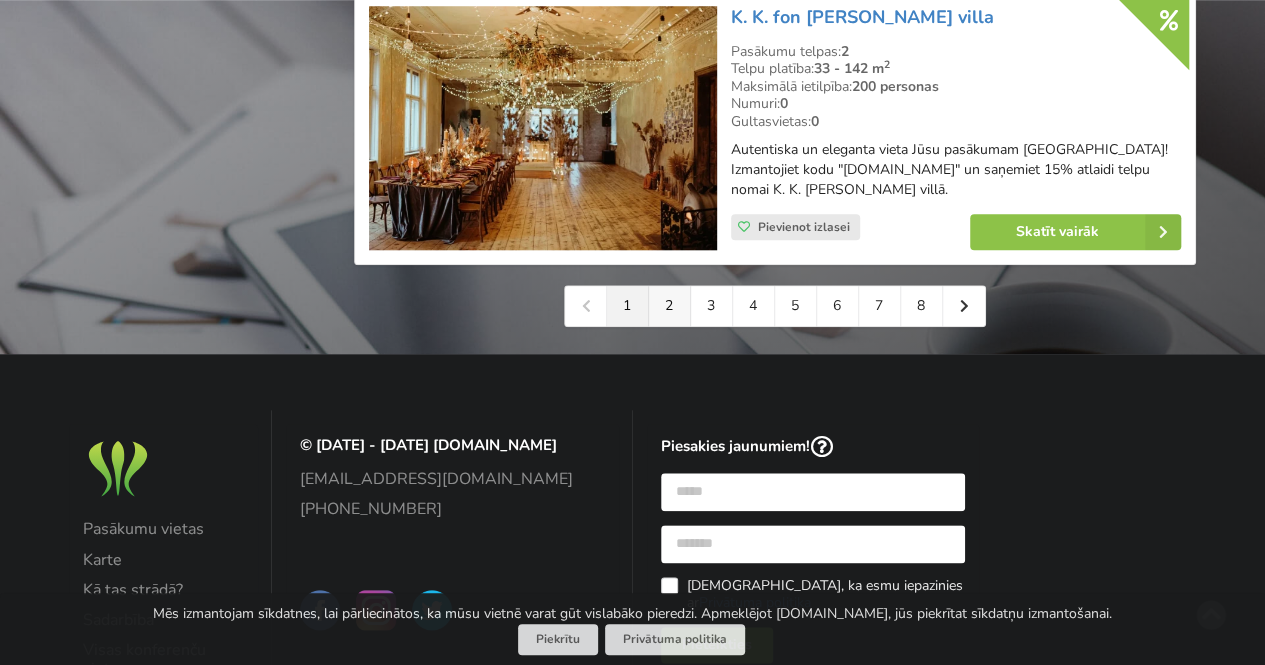click on "2" at bounding box center [670, 306] 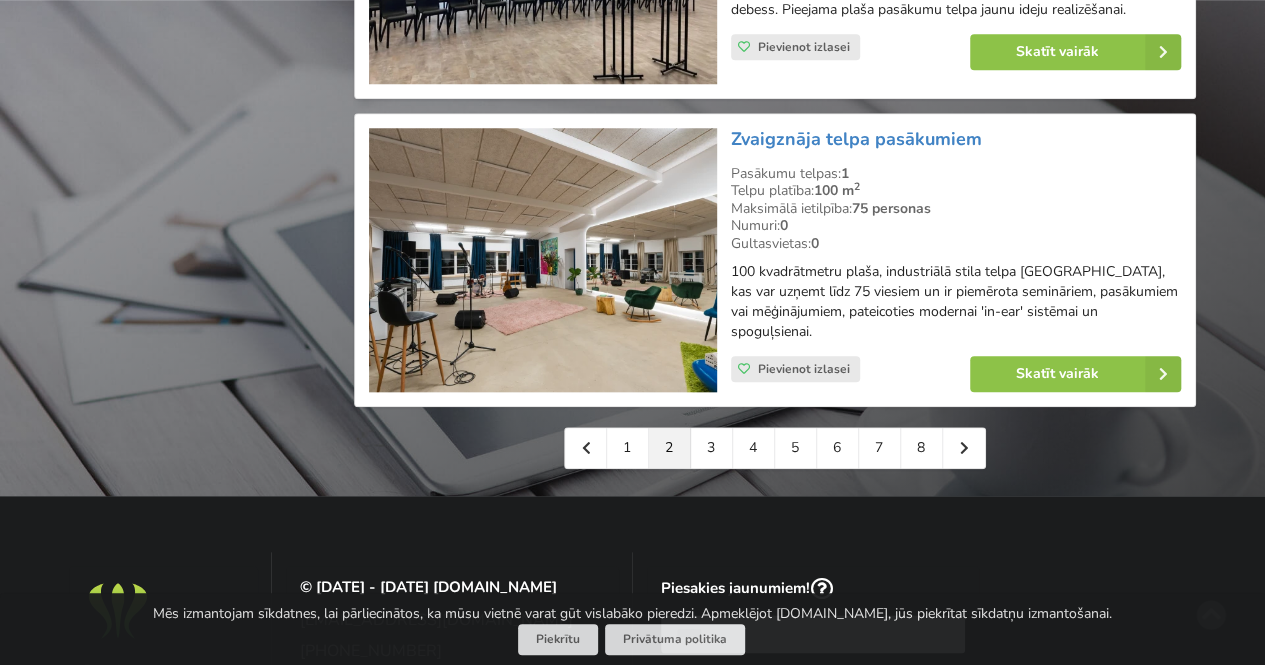 scroll, scrollTop: 4662, scrollLeft: 0, axis: vertical 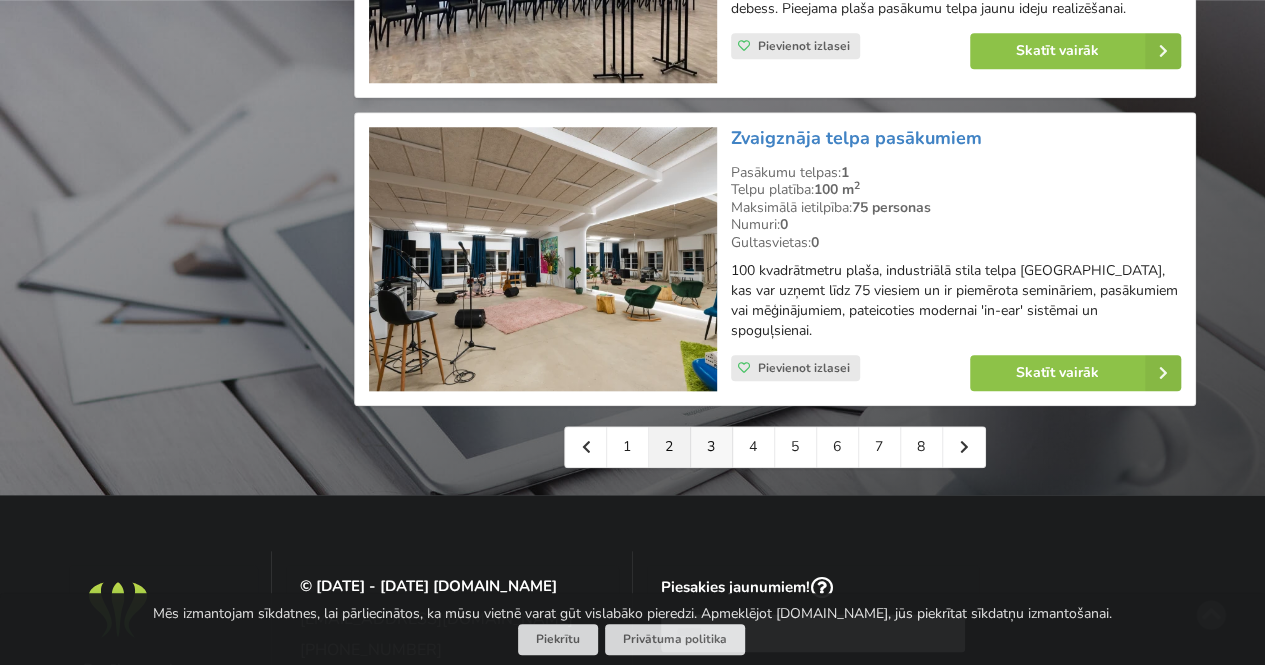 click on "3" at bounding box center [712, 447] 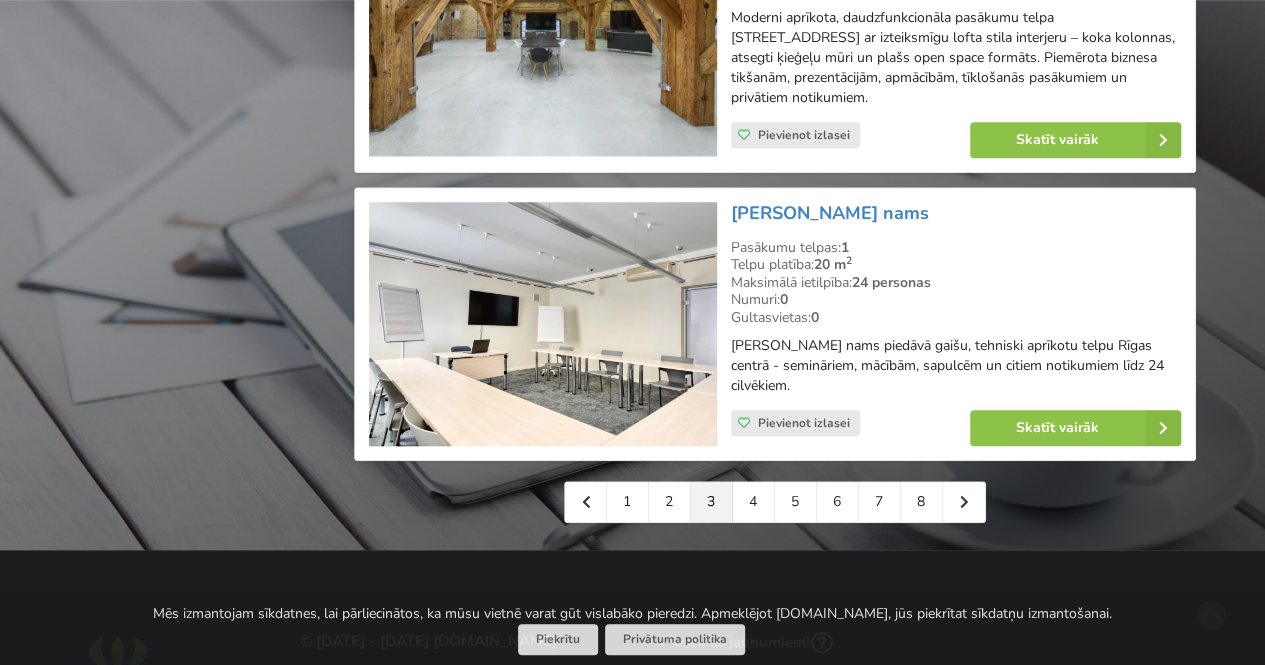 scroll, scrollTop: 4567, scrollLeft: 0, axis: vertical 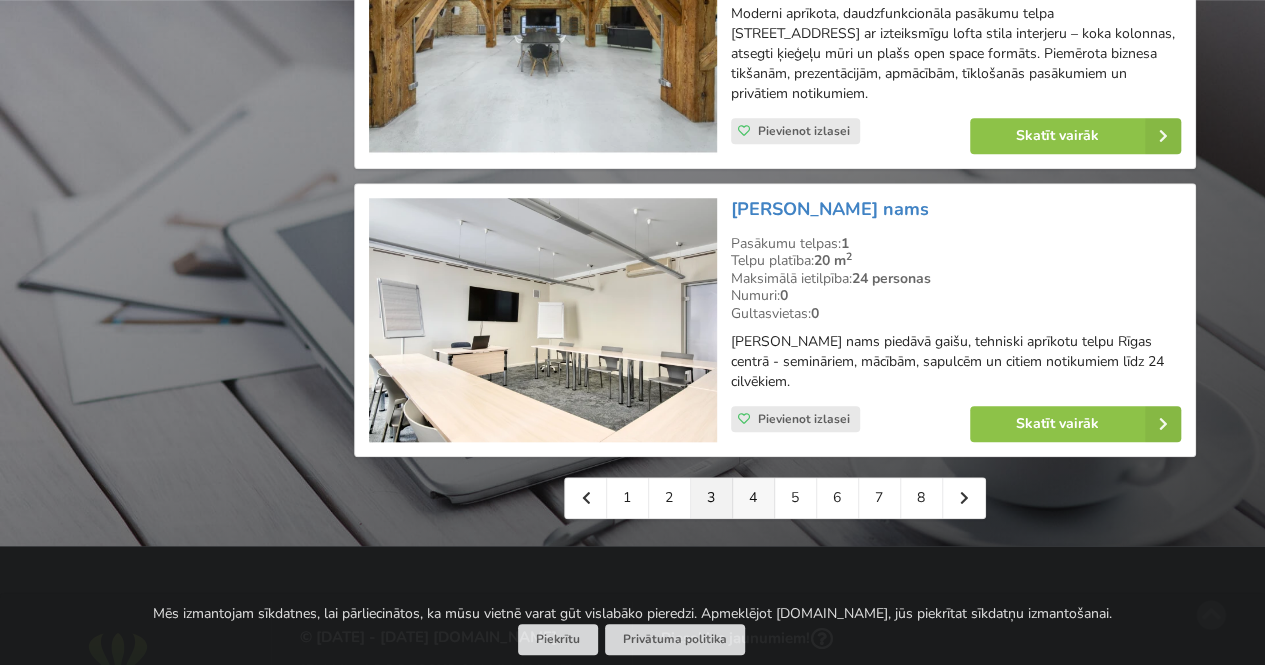 click on "4" at bounding box center [754, 498] 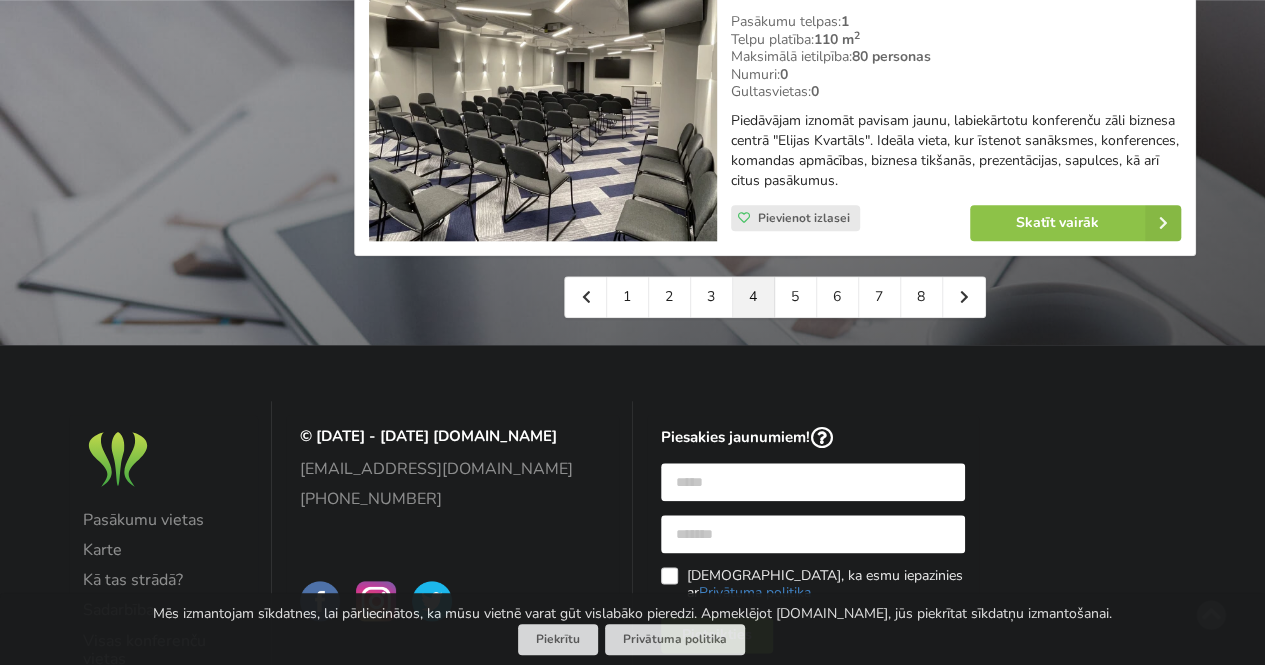 scroll, scrollTop: 4694, scrollLeft: 0, axis: vertical 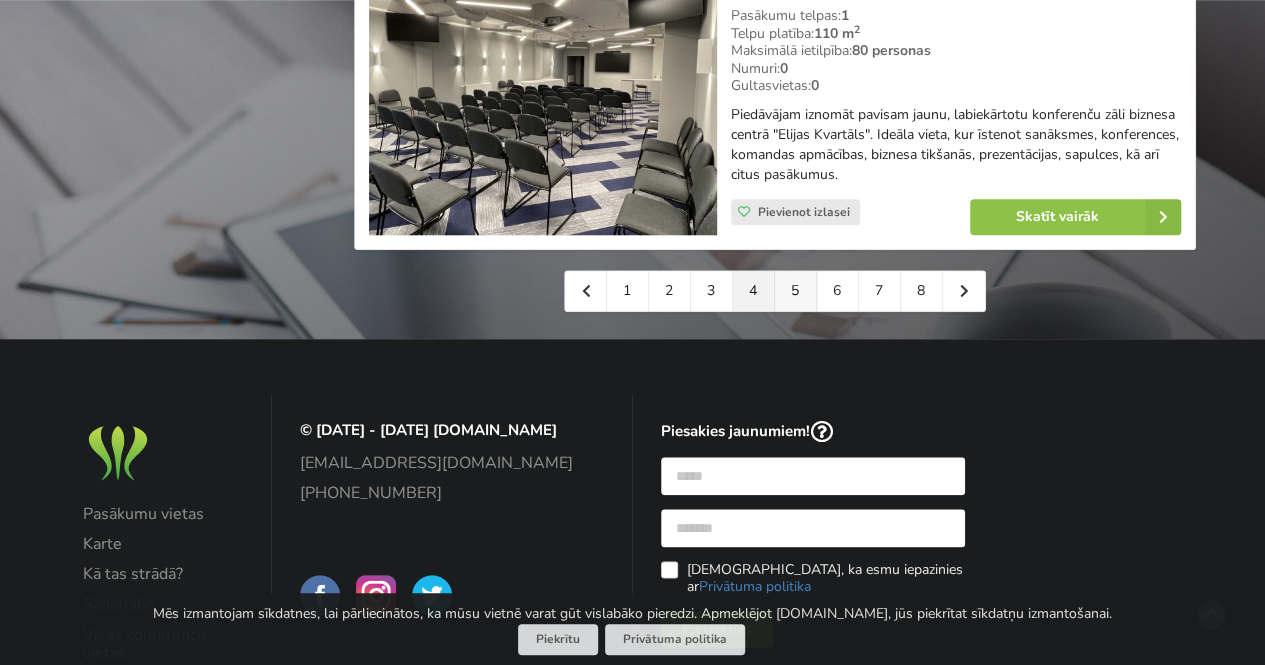 click on "5" at bounding box center [796, 291] 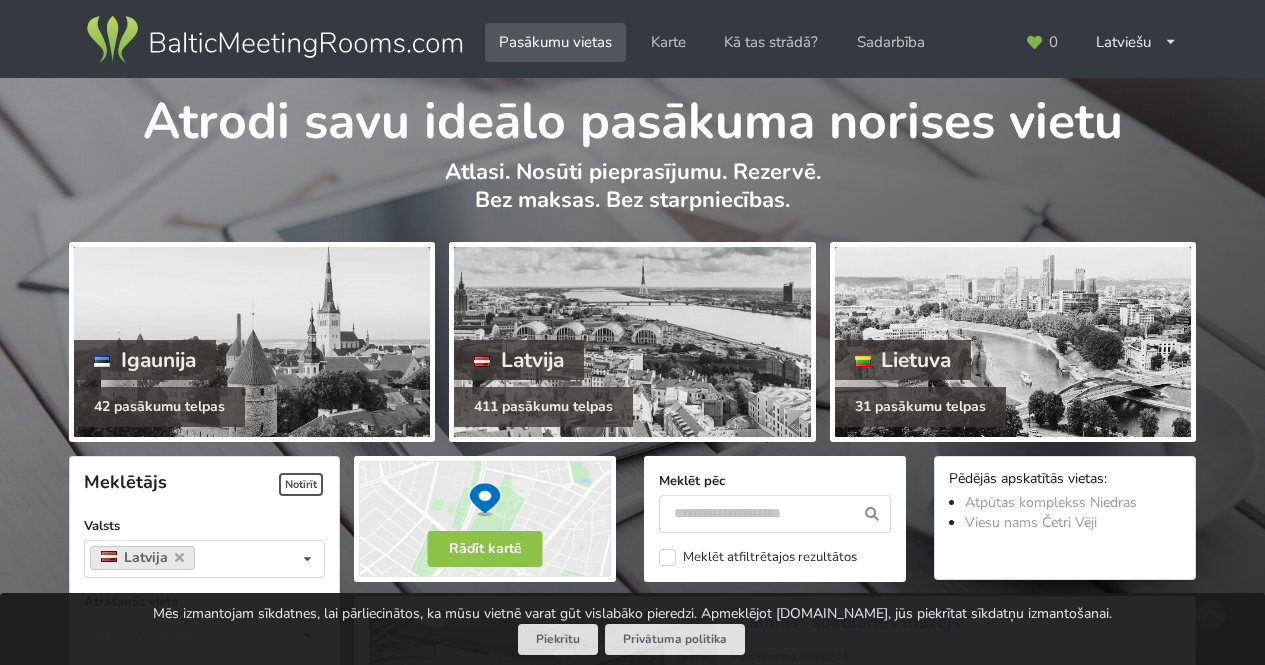 scroll, scrollTop: 0, scrollLeft: 0, axis: both 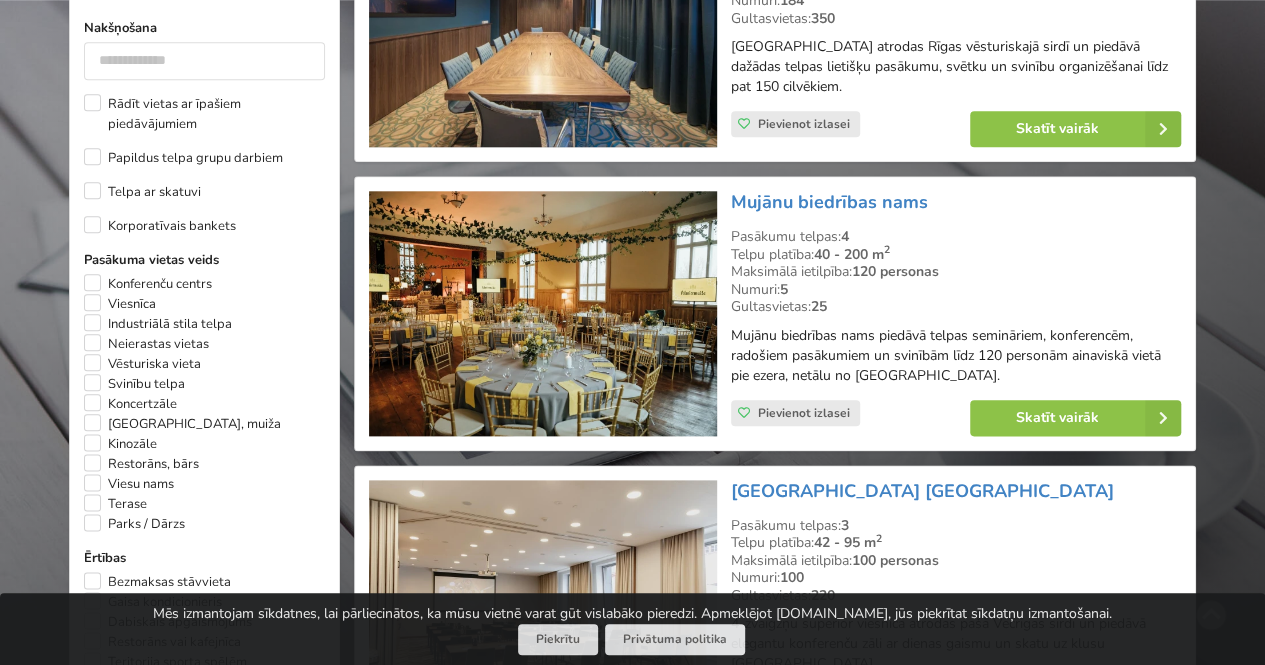 click on "Gultasvietas:  25" at bounding box center (956, 307) 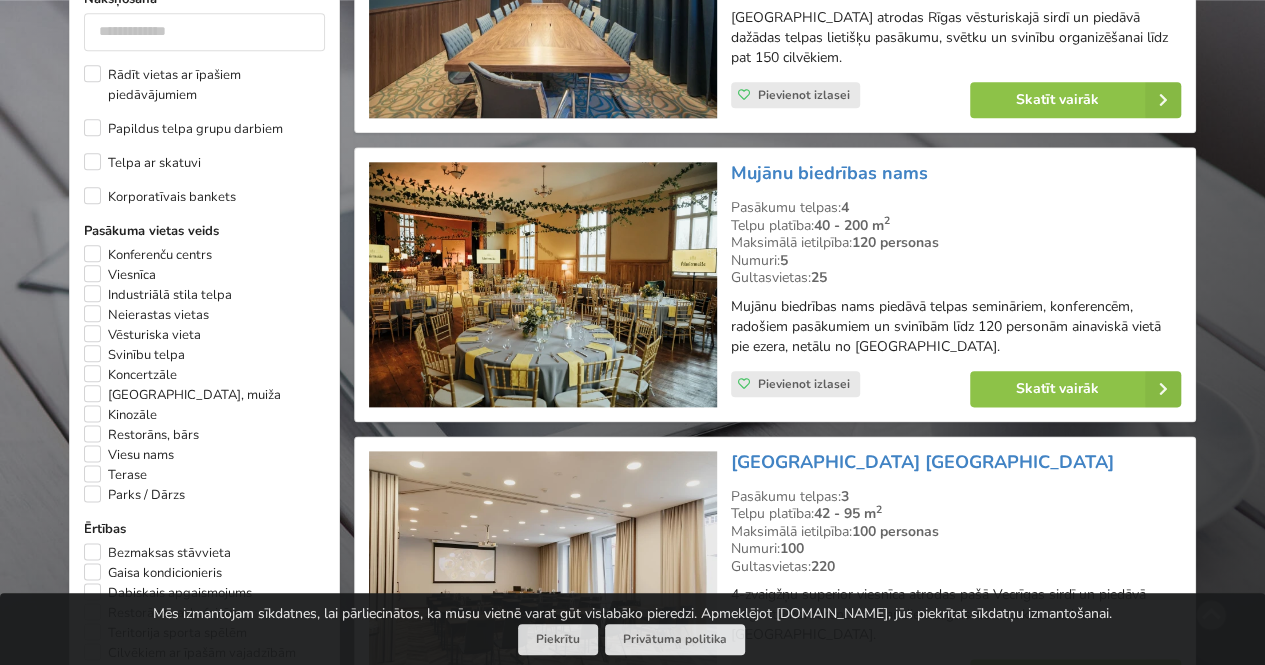 scroll, scrollTop: 1020, scrollLeft: 0, axis: vertical 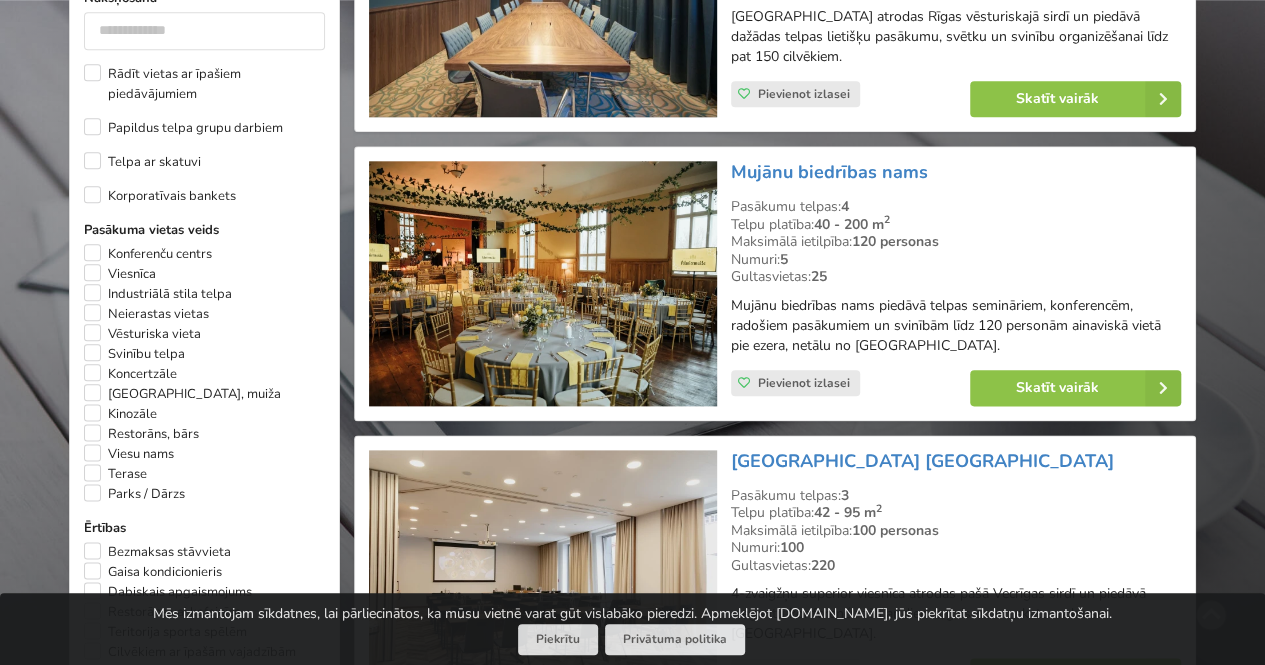 drag, startPoint x: 728, startPoint y: 160, endPoint x: 929, endPoint y: 172, distance: 201.3579 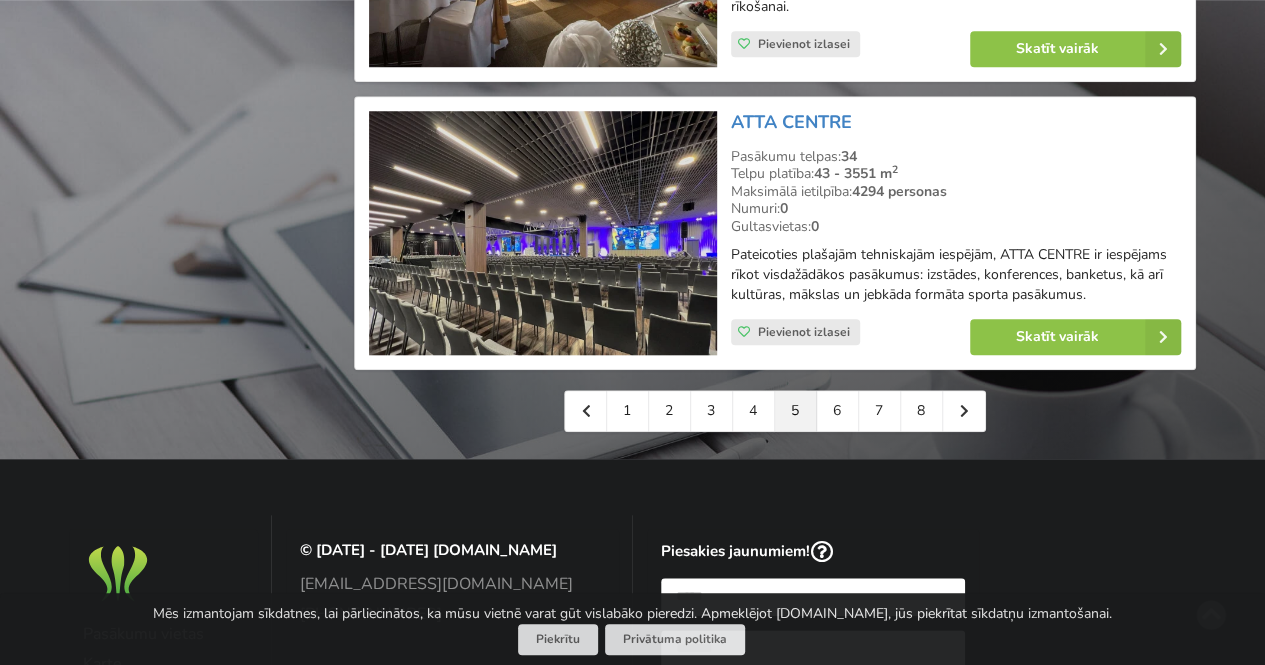 scroll, scrollTop: 4596, scrollLeft: 0, axis: vertical 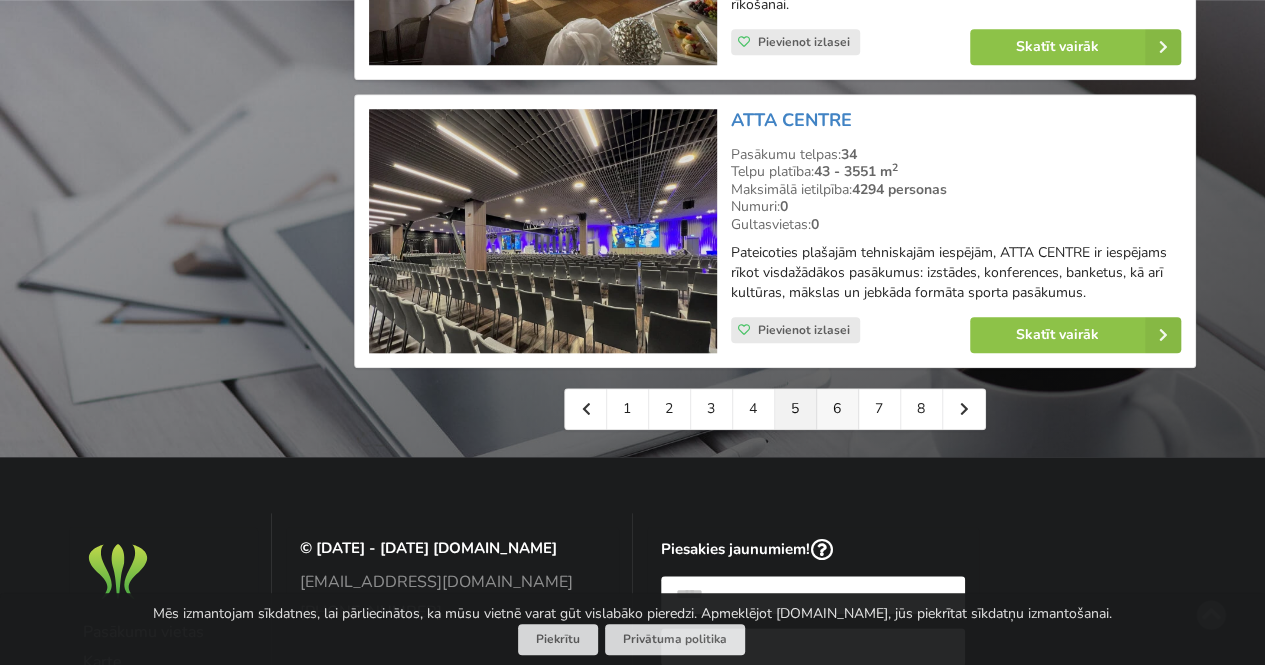 click on "6" at bounding box center [838, 409] 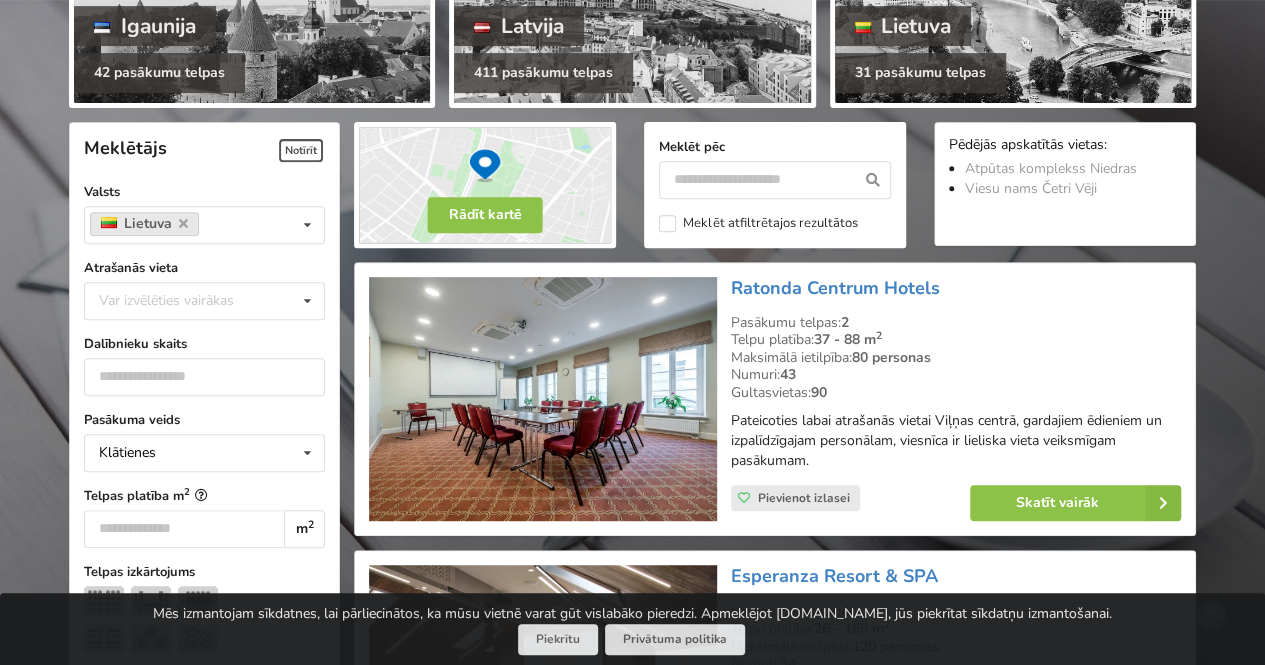 scroll, scrollTop: 0, scrollLeft: 0, axis: both 